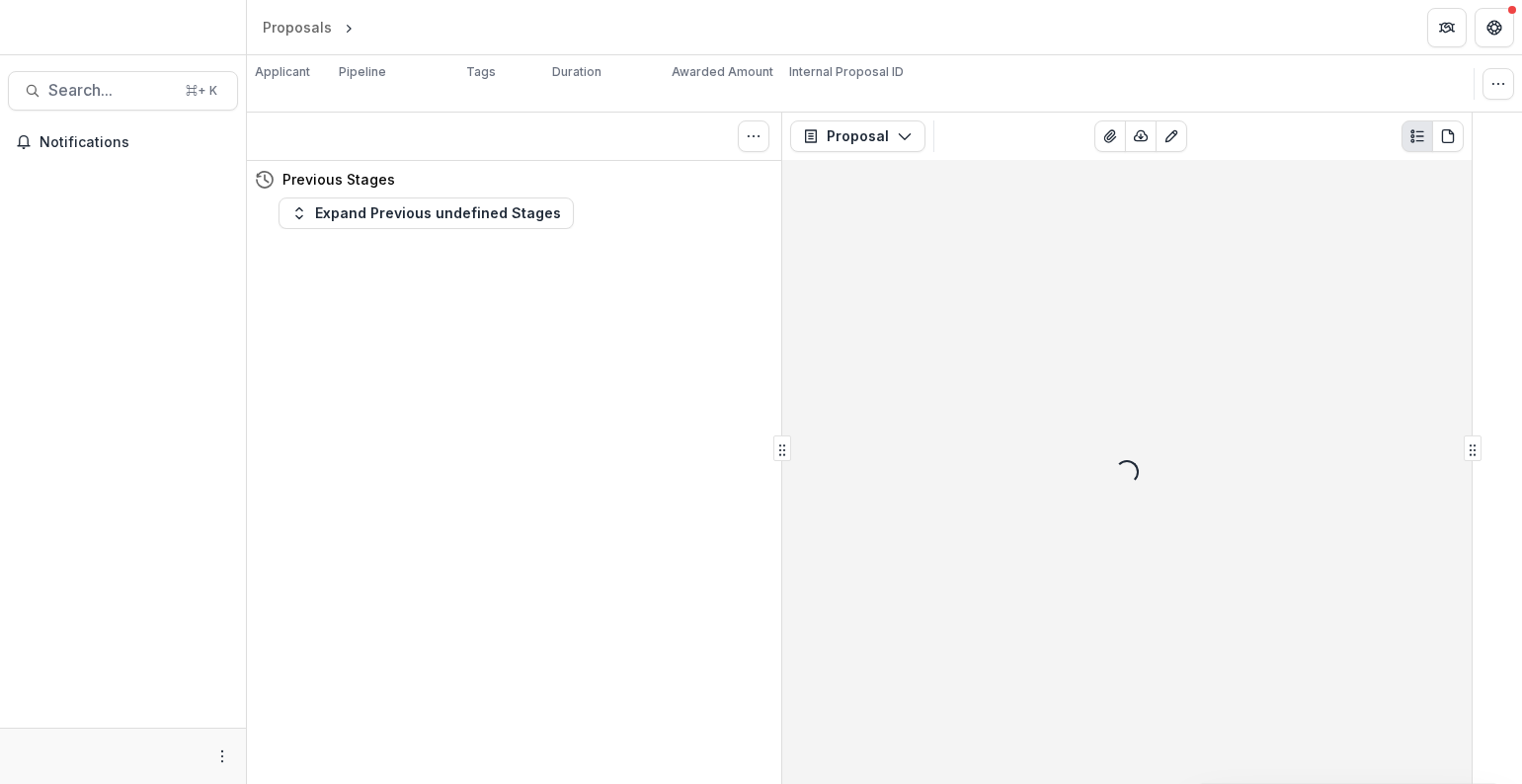 scroll, scrollTop: 0, scrollLeft: 0, axis: both 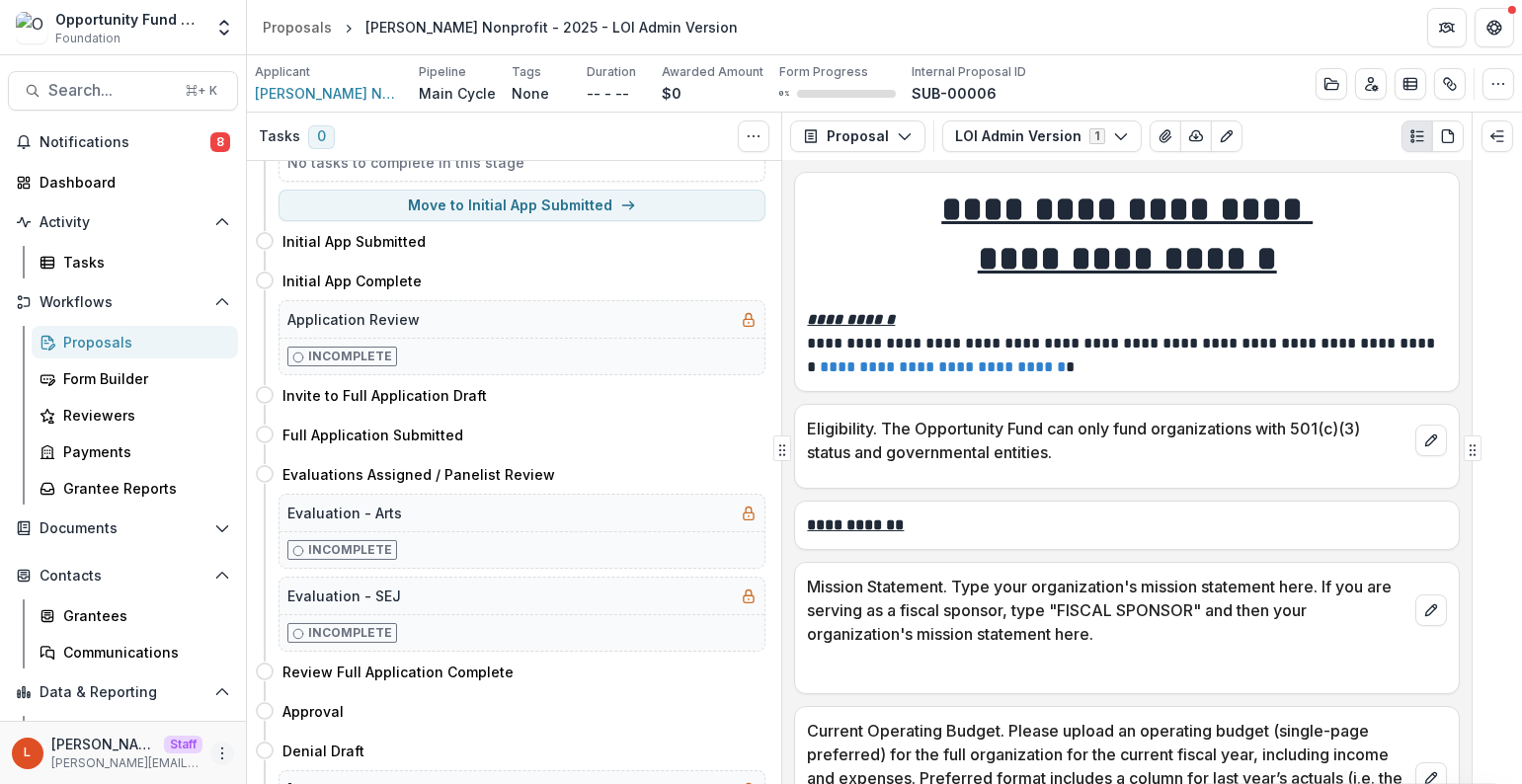 click at bounding box center [222, 753] 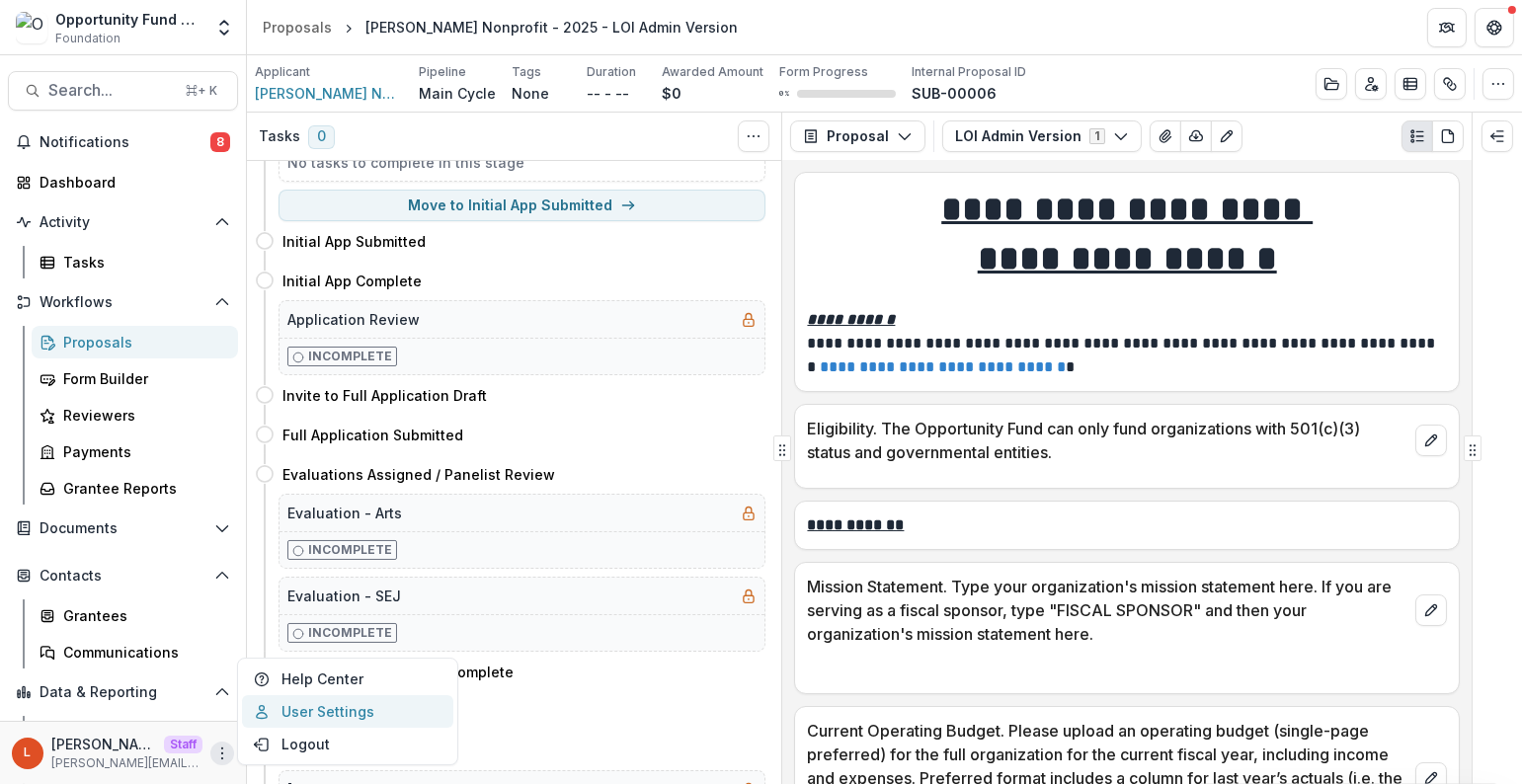 click on "User Settings" at bounding box center [348, 711] 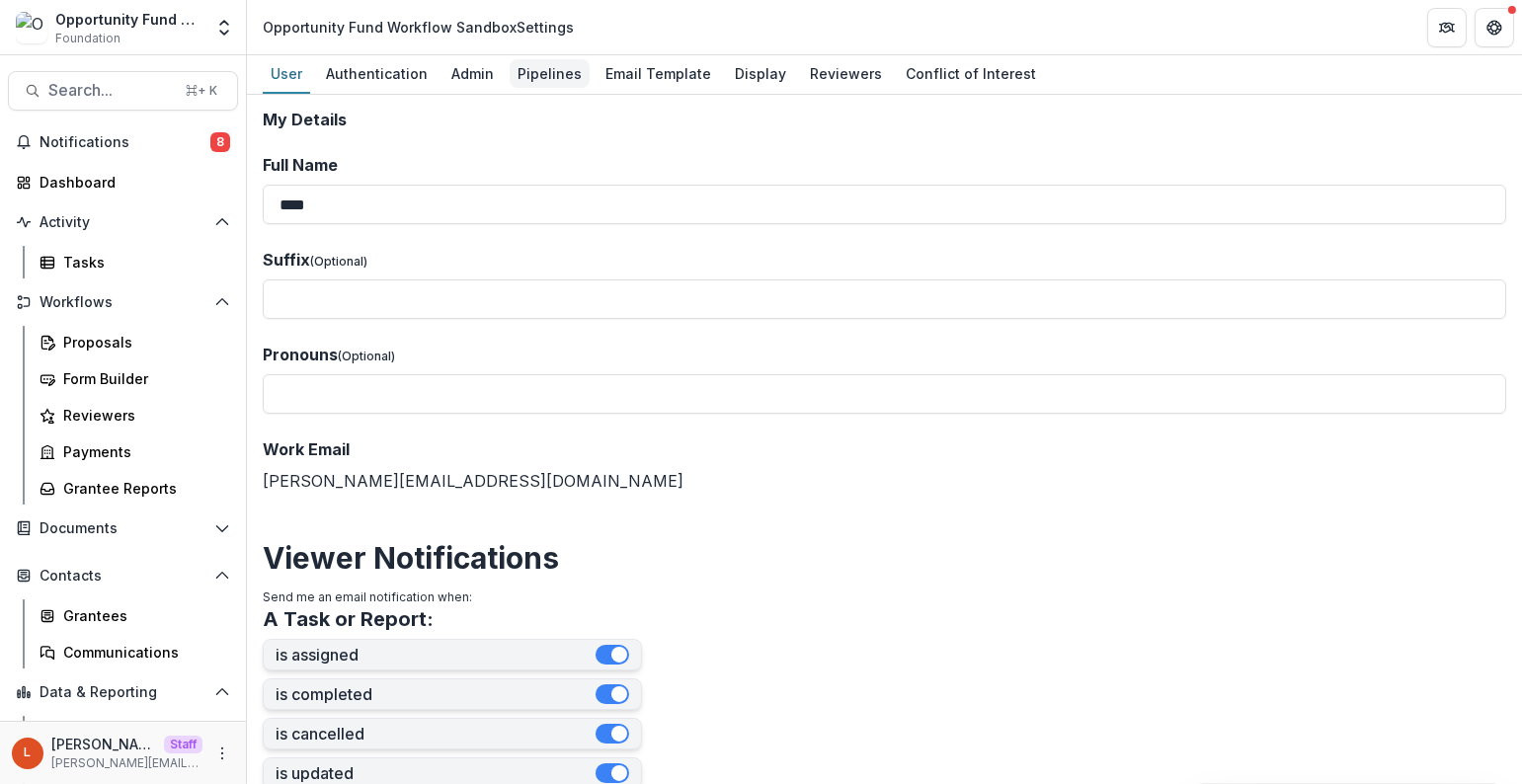 click on "Pipelines" at bounding box center (549, 73) 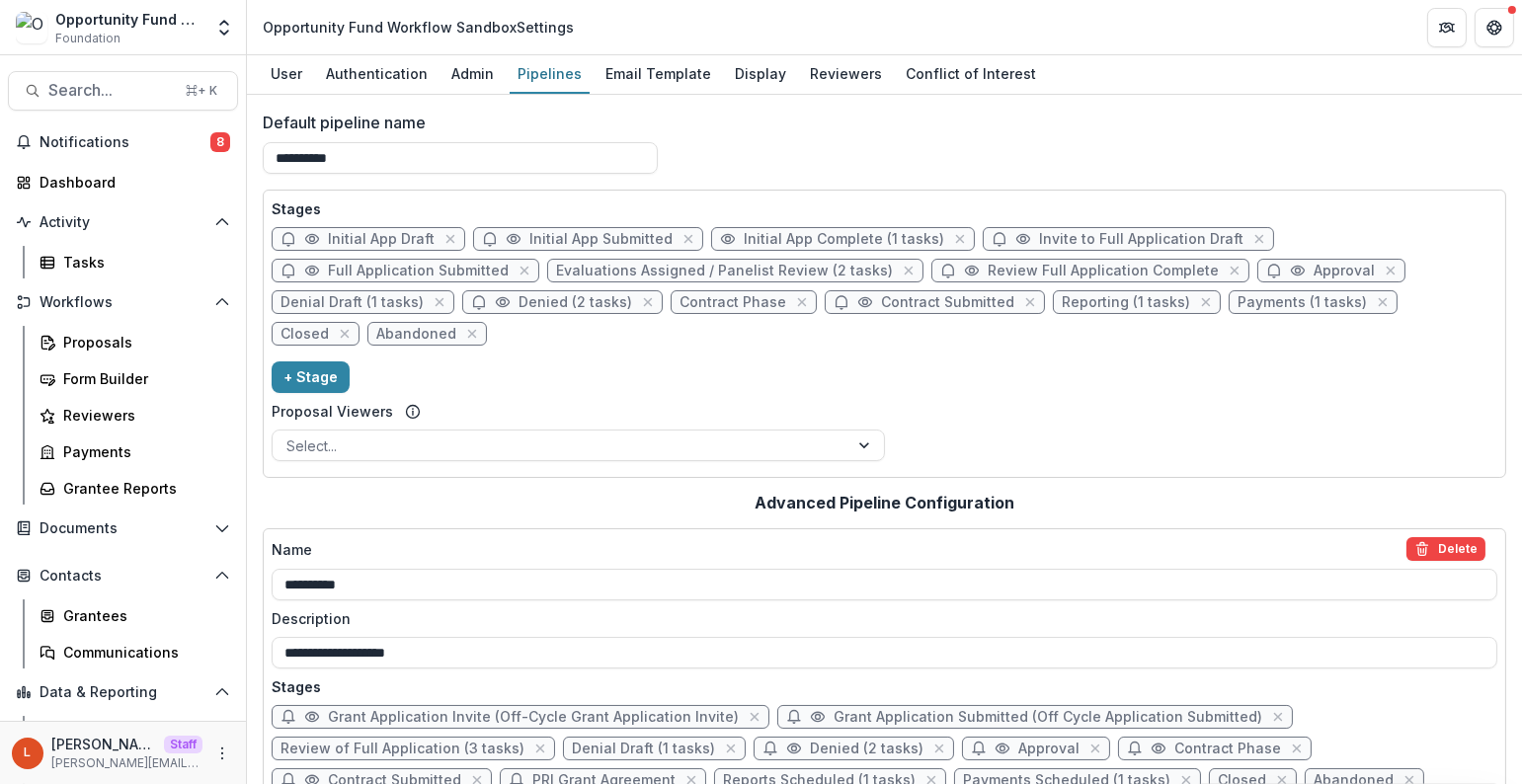 click on "Evaluations Assigned / Panelist Review (2 tasks)" at bounding box center [724, 271] 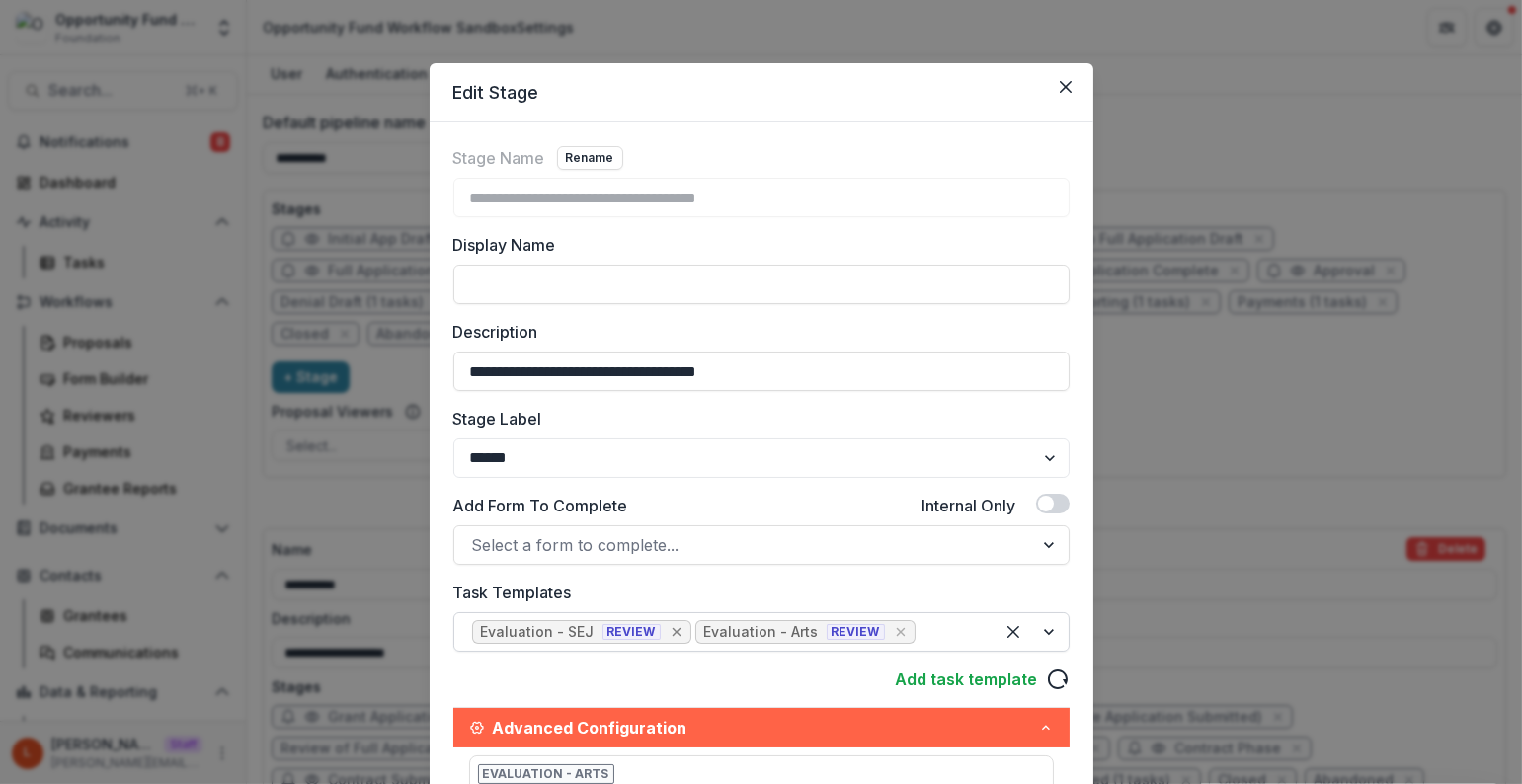 click 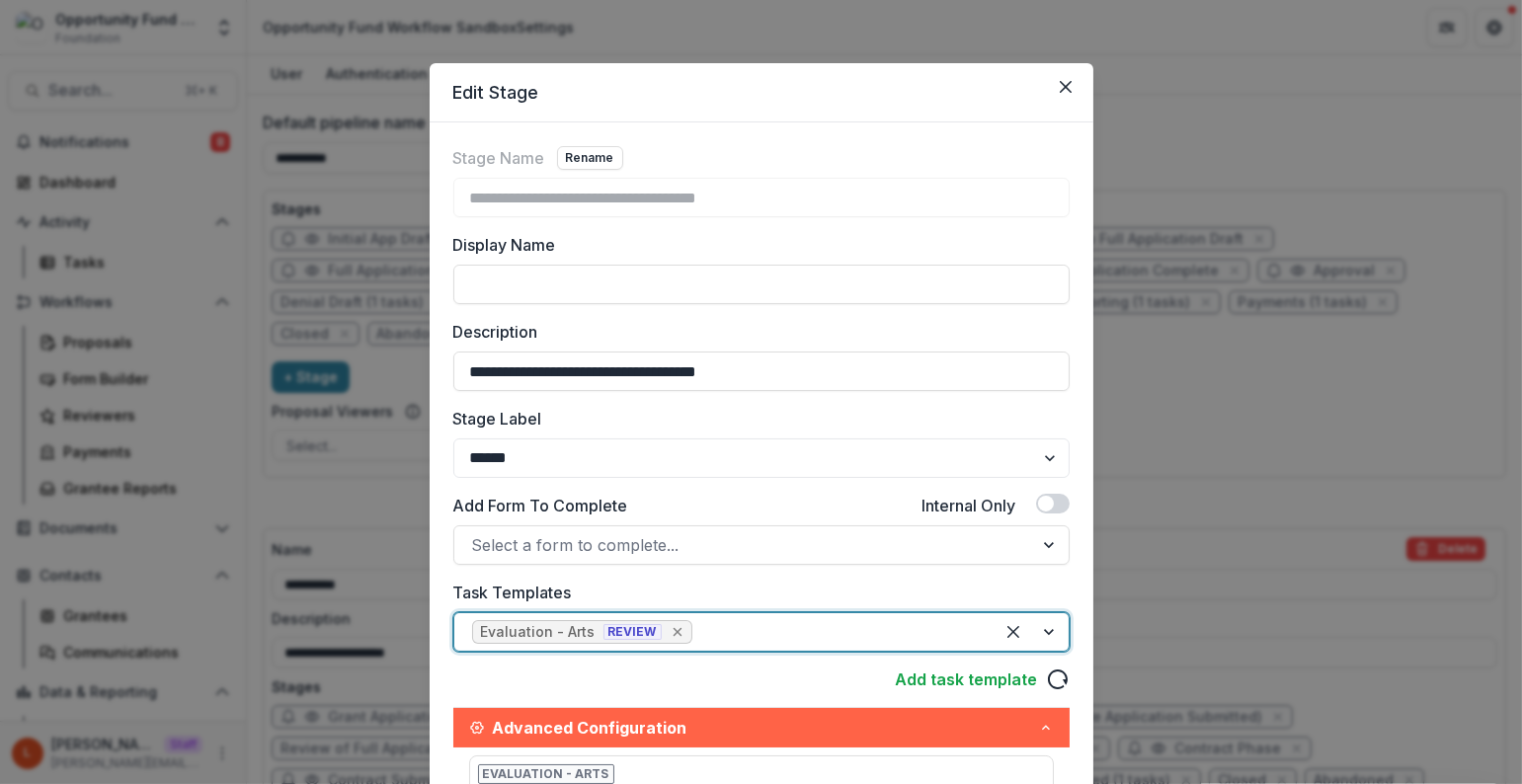 click 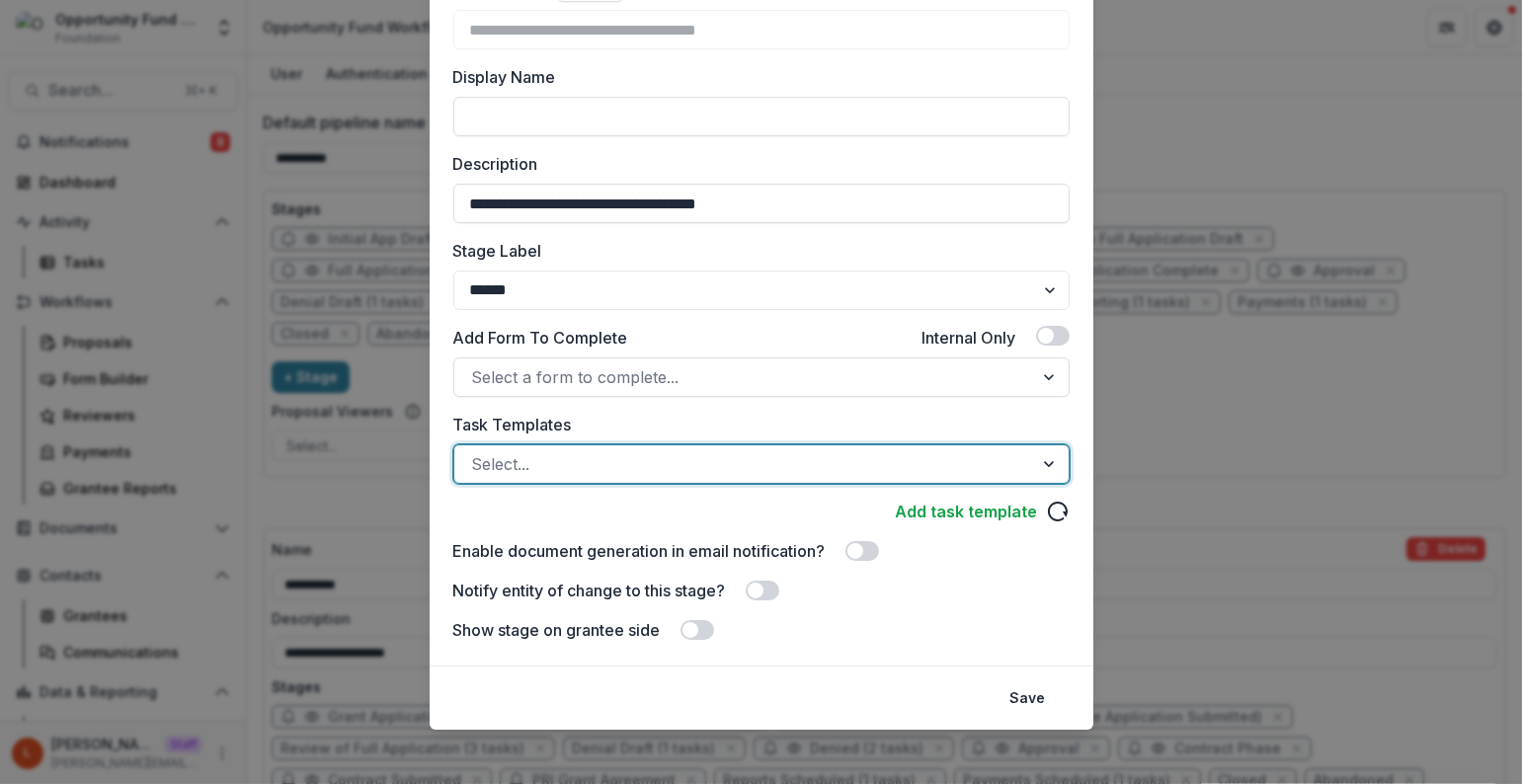 scroll, scrollTop: 175, scrollLeft: 0, axis: vertical 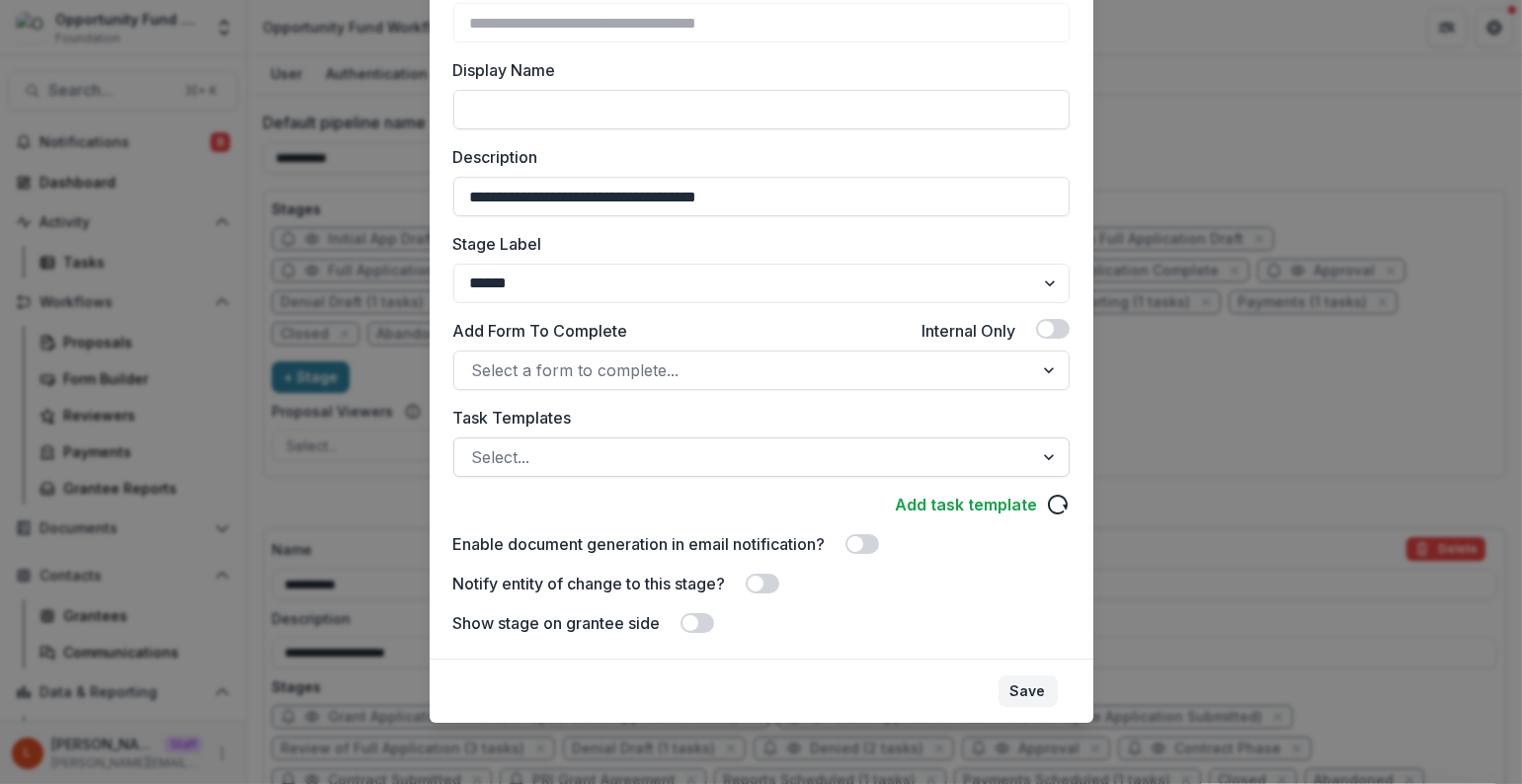 click on "Save" at bounding box center [1028, 691] 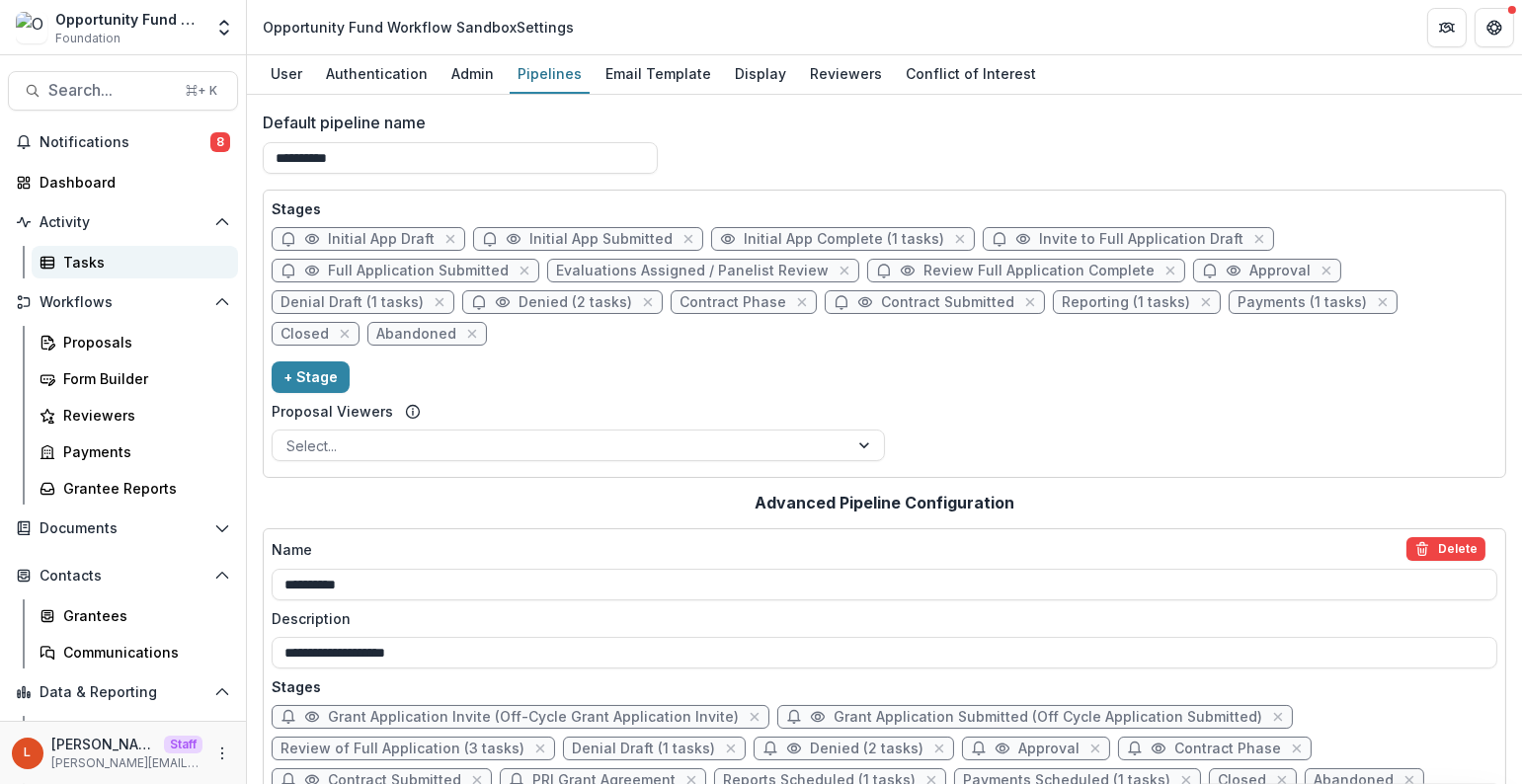 click on "Tasks" at bounding box center [142, 262] 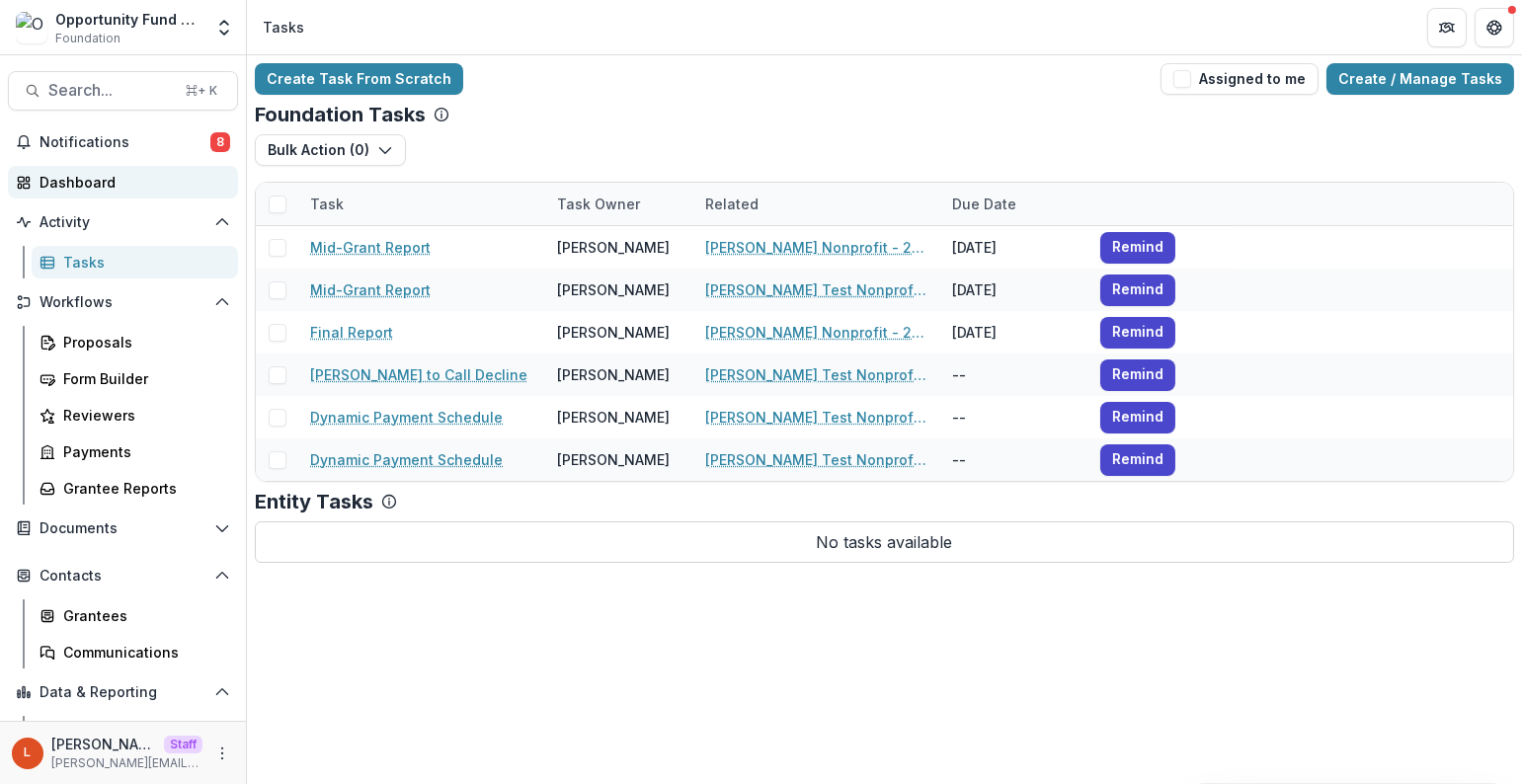 click on "Dashboard" at bounding box center [130, 182] 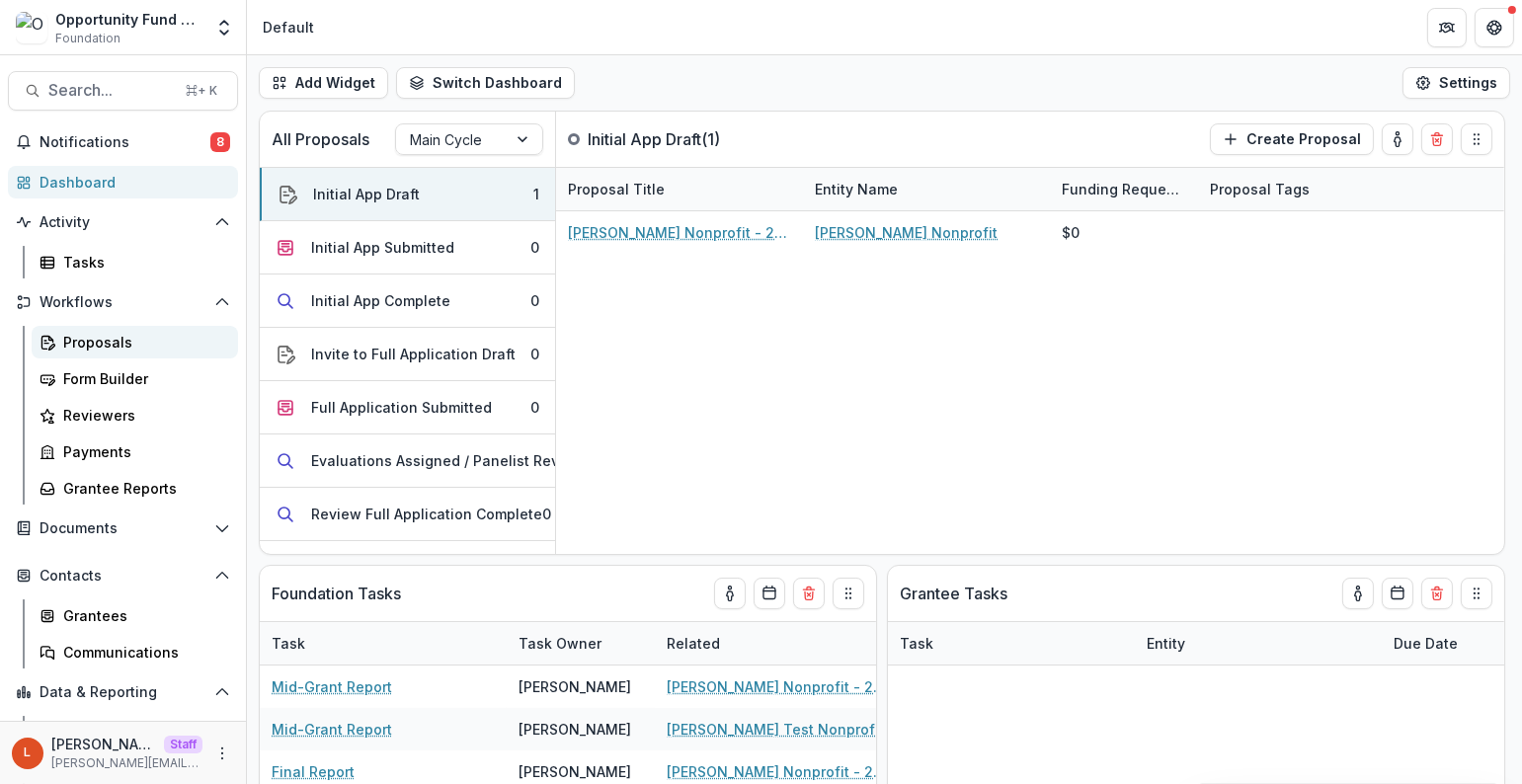 click on "Proposals" at bounding box center (142, 342) 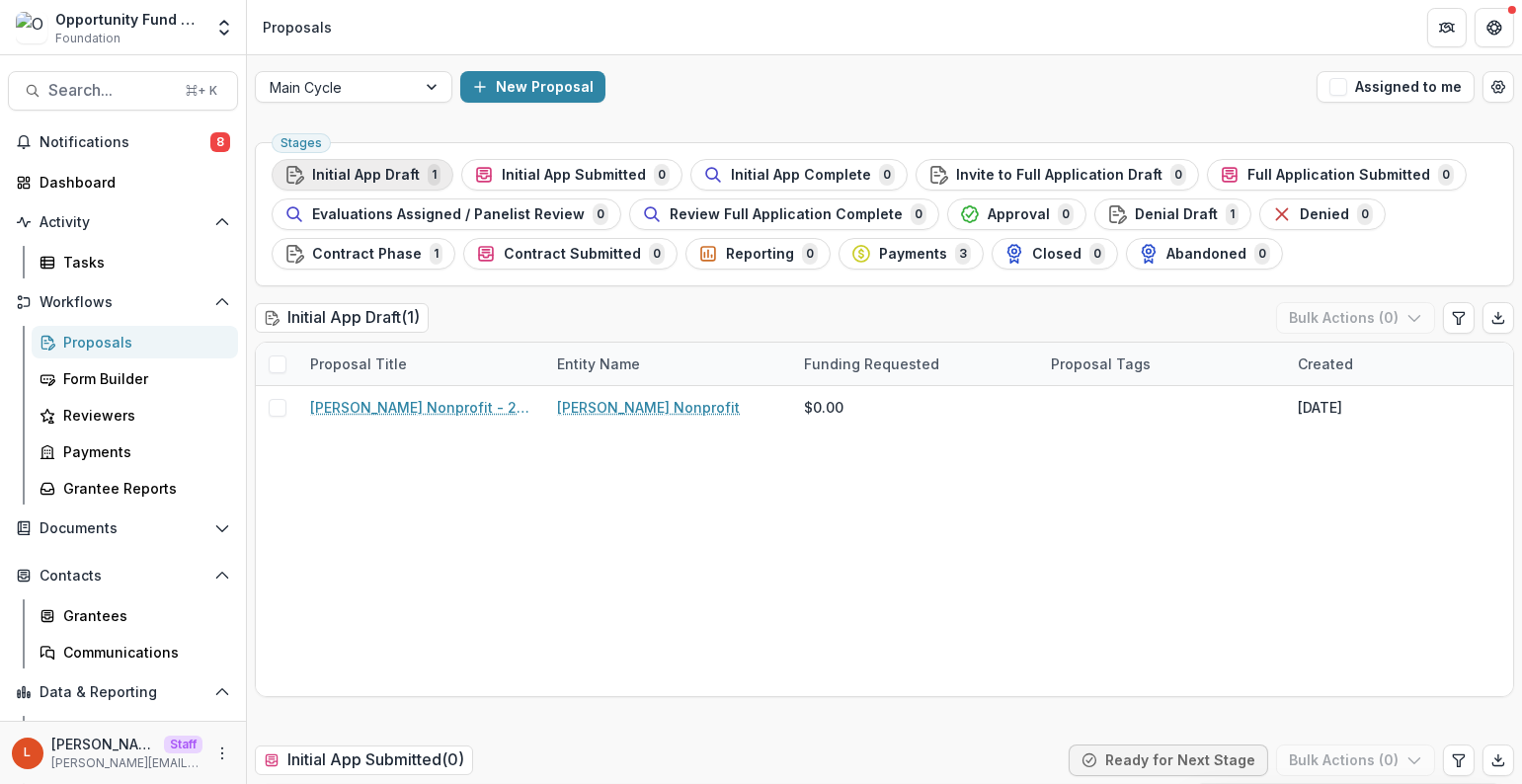 click on "Initial App Draft" at bounding box center [365, 175] 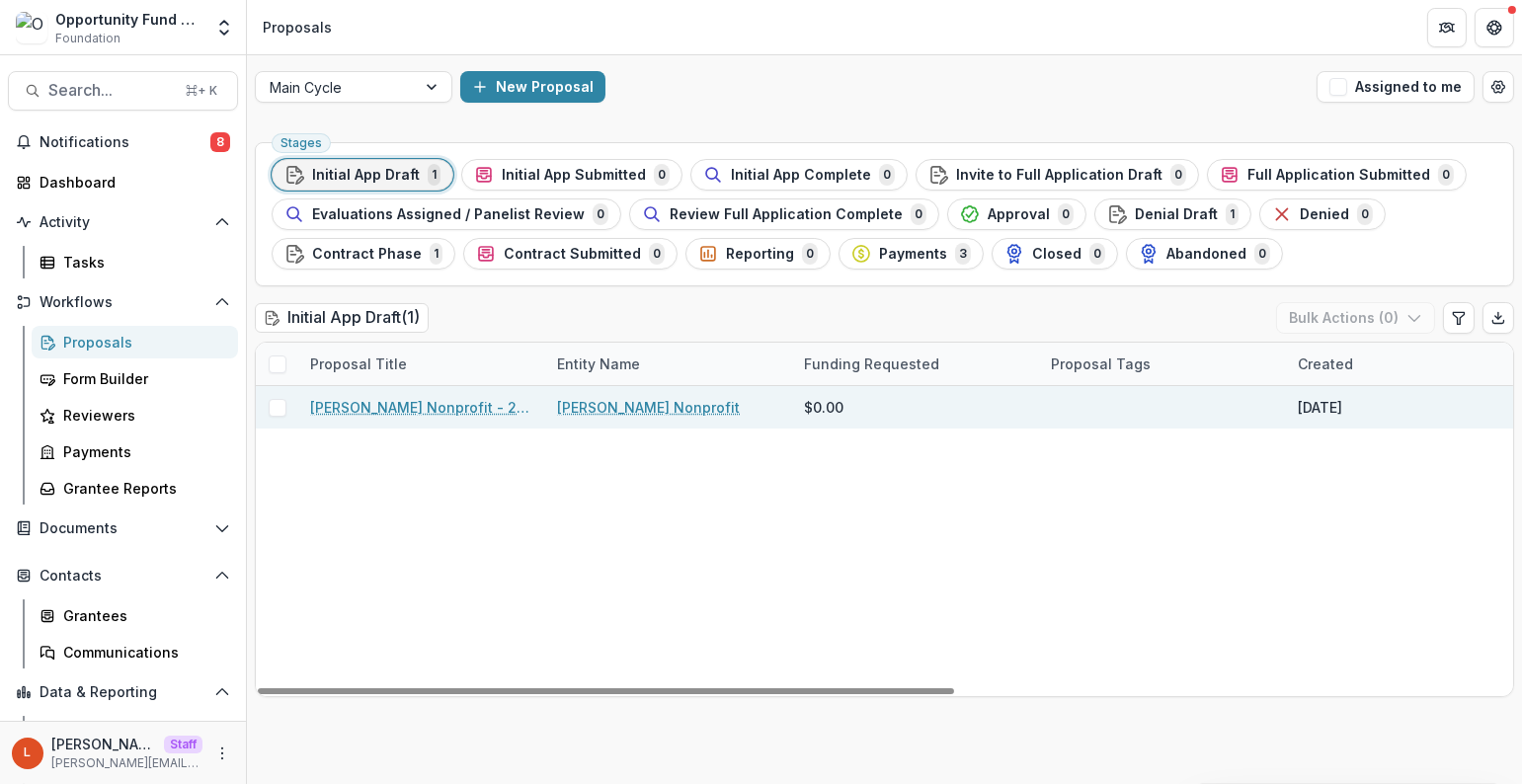 click on "[PERSON_NAME] Nonprofit - 2025 - LOI Admin Version" at bounding box center (422, 407) 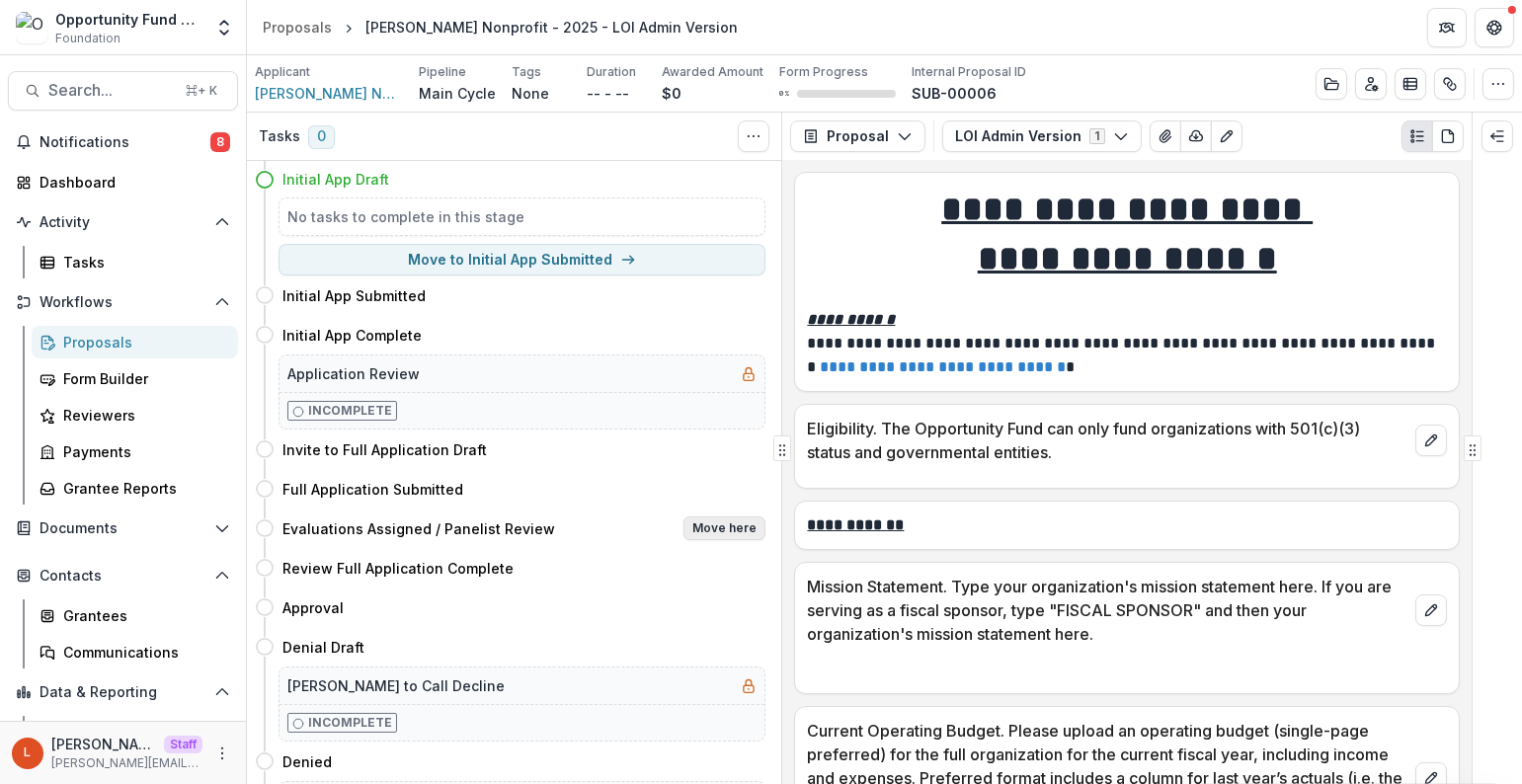 click on "Move here" at bounding box center (724, 528) 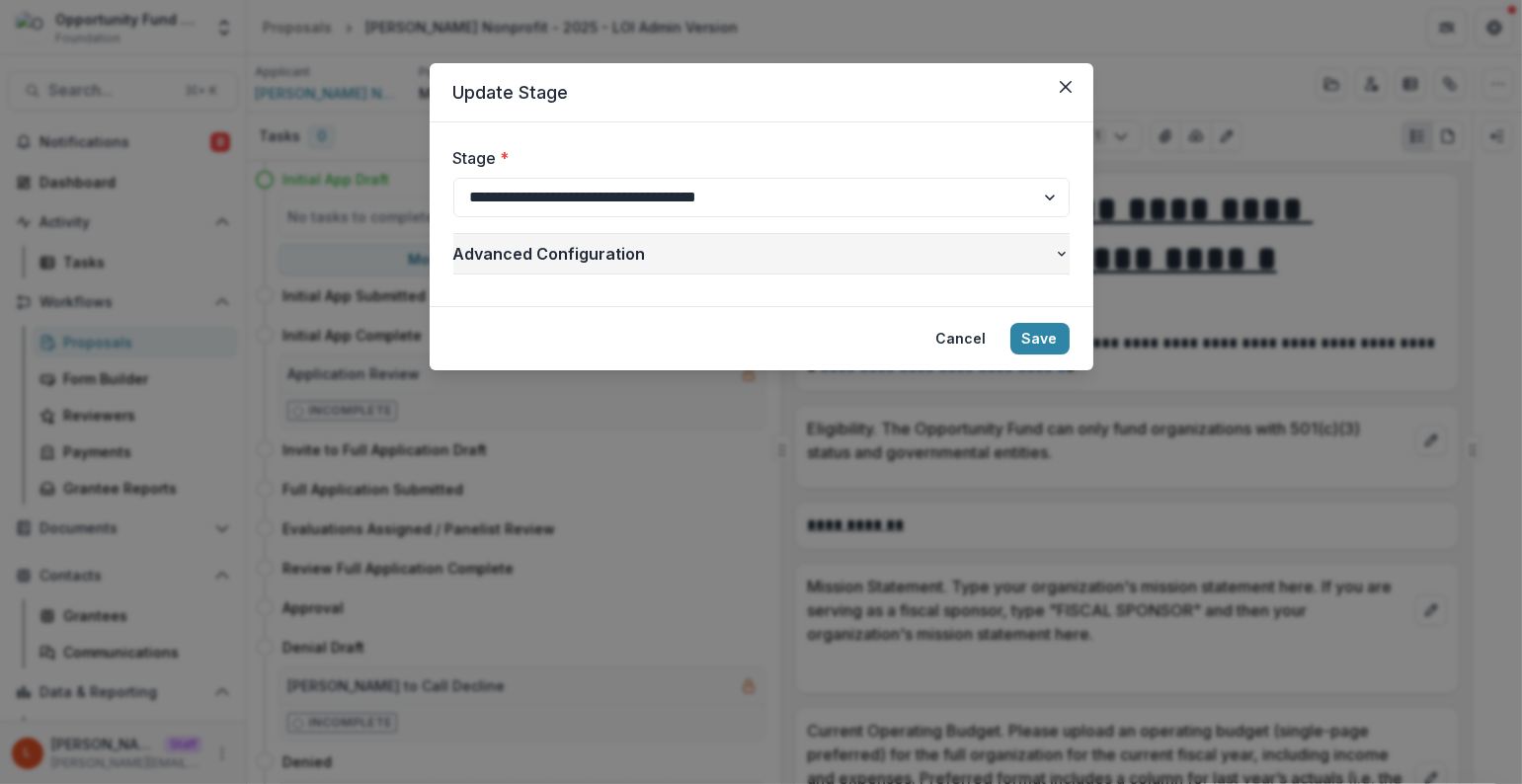 click on "Advanced Configuration" at bounding box center [754, 254] 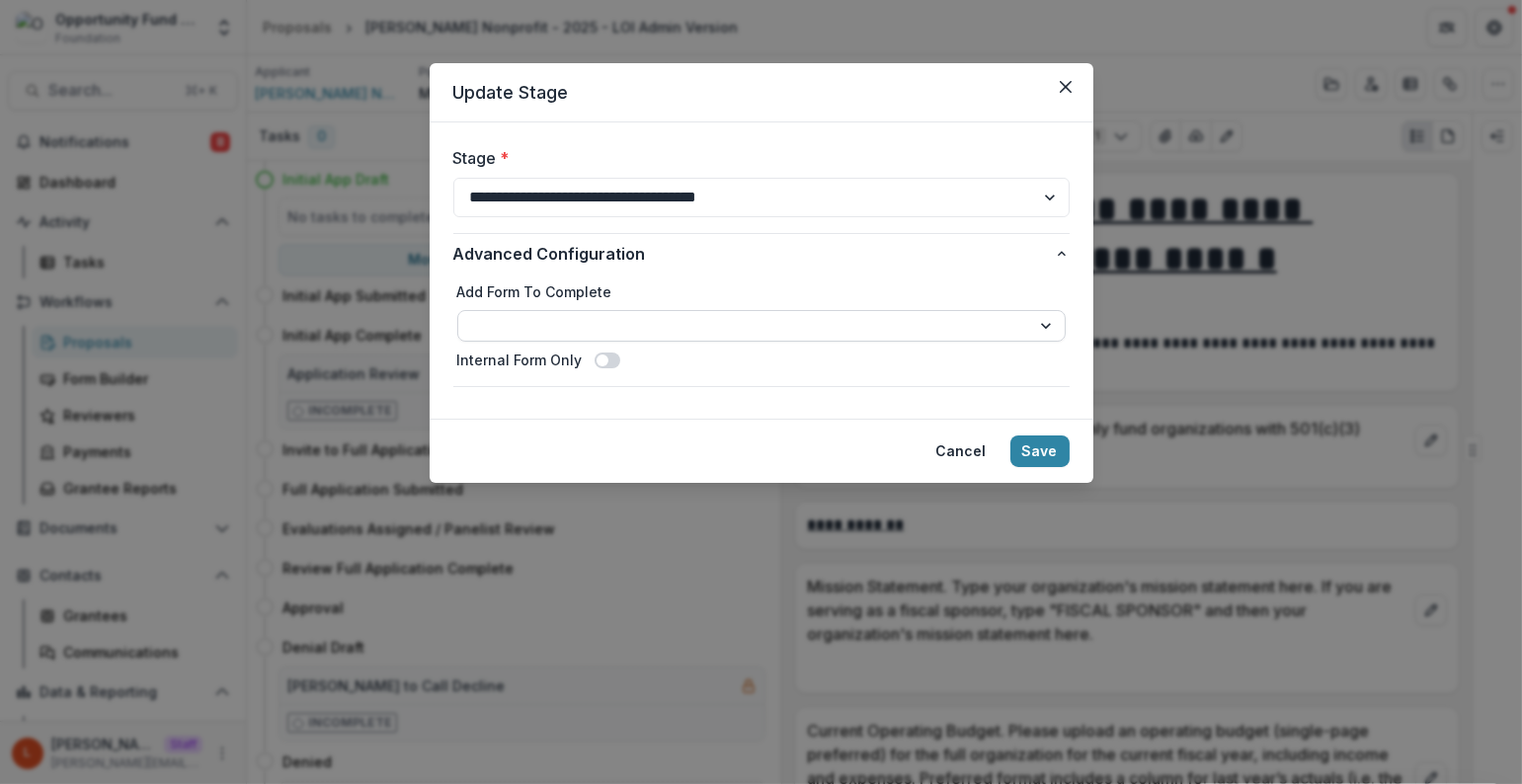 click on "**********" at bounding box center (761, 326) 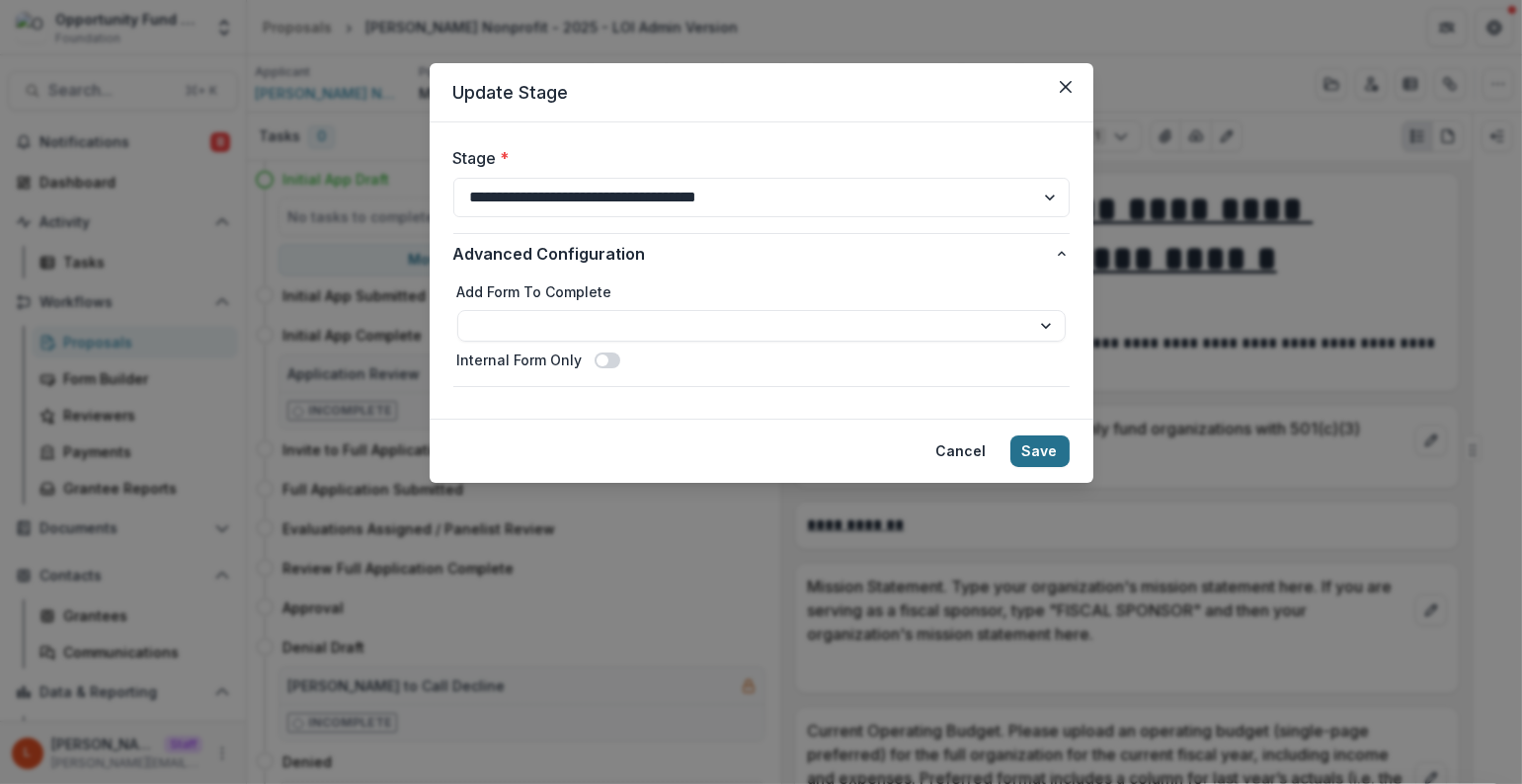 click on "Save" at bounding box center (1040, 451) 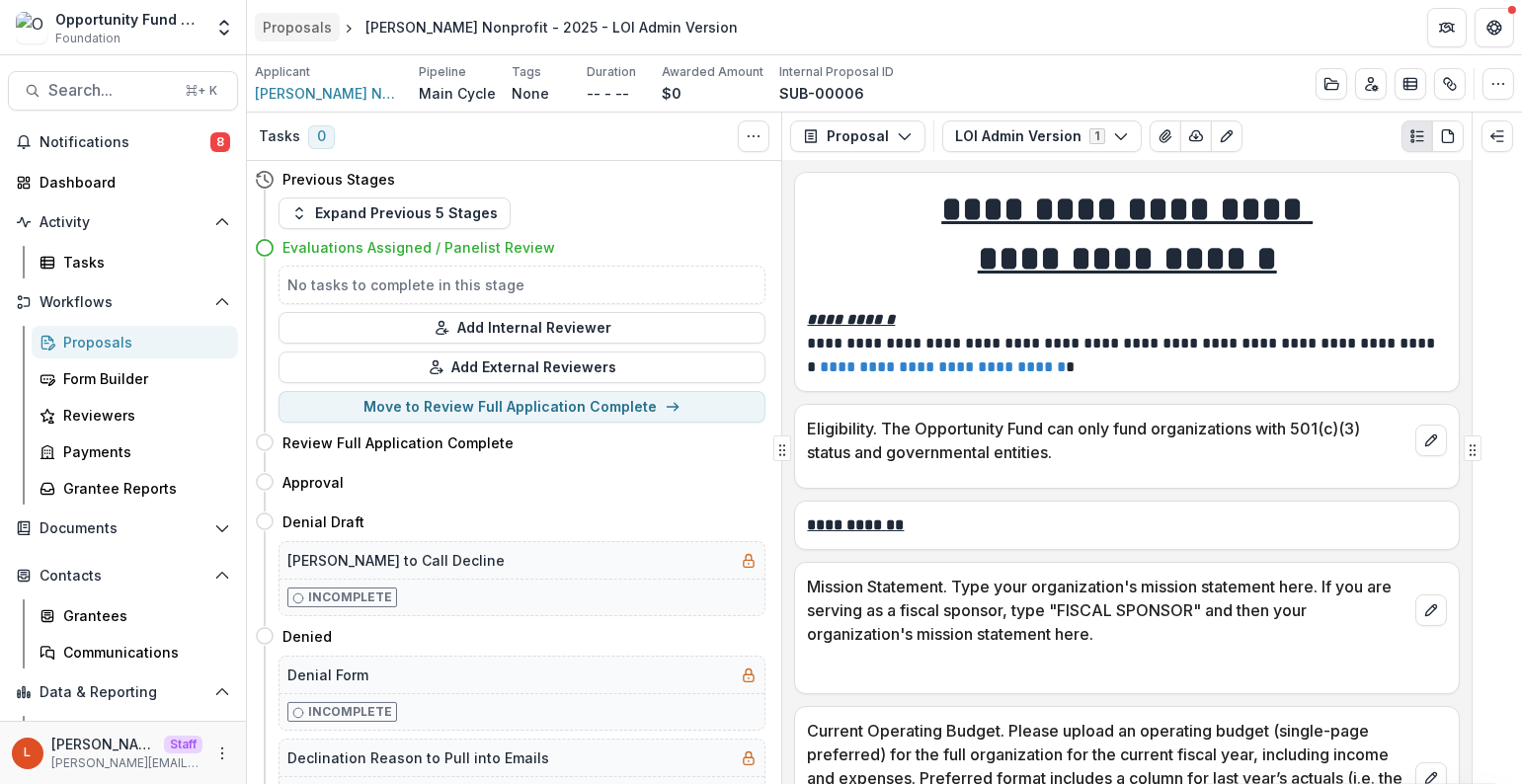 click on "Proposals" at bounding box center [297, 27] 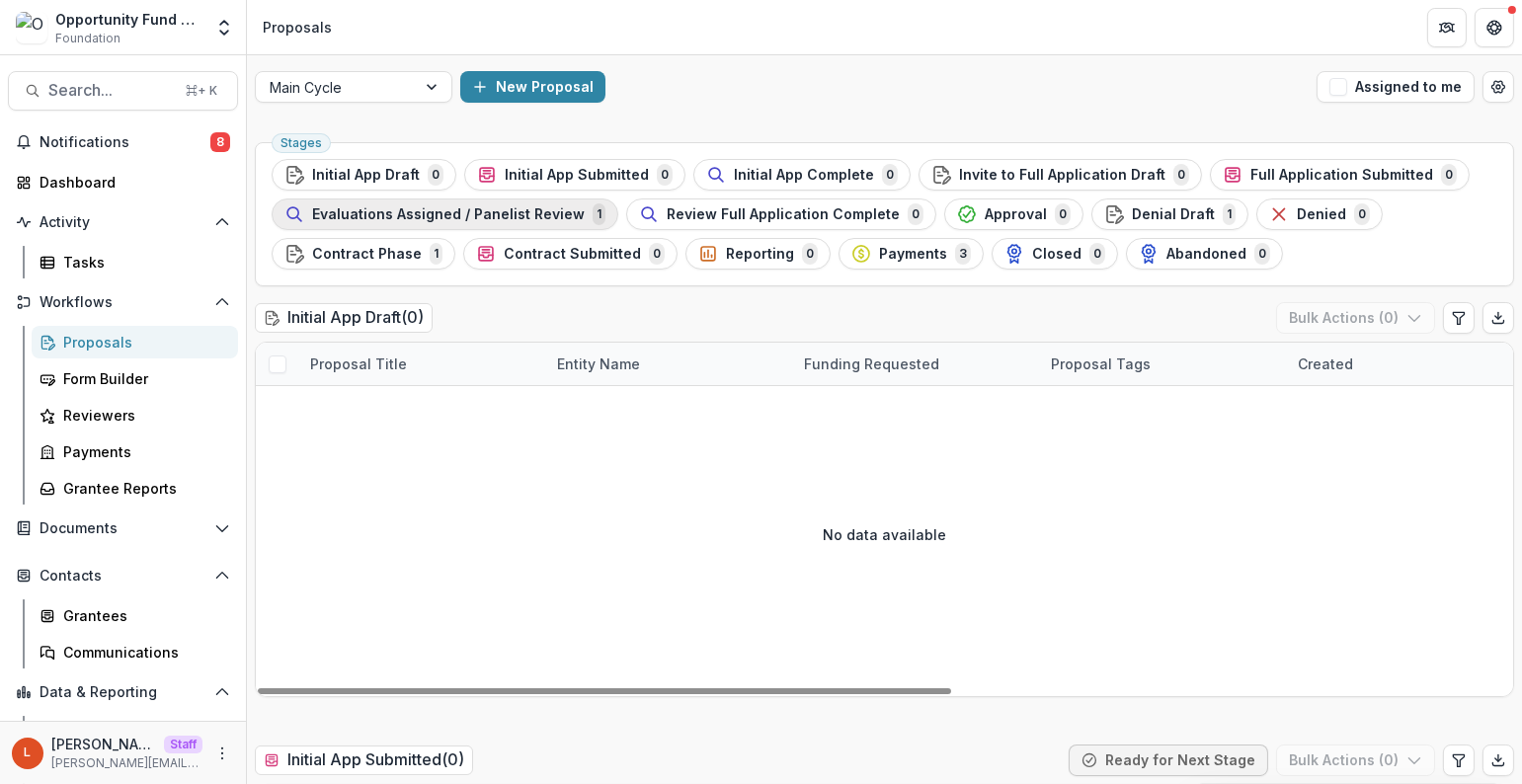 click on "Evaluations Assigned / Panelist Review" at bounding box center [448, 214] 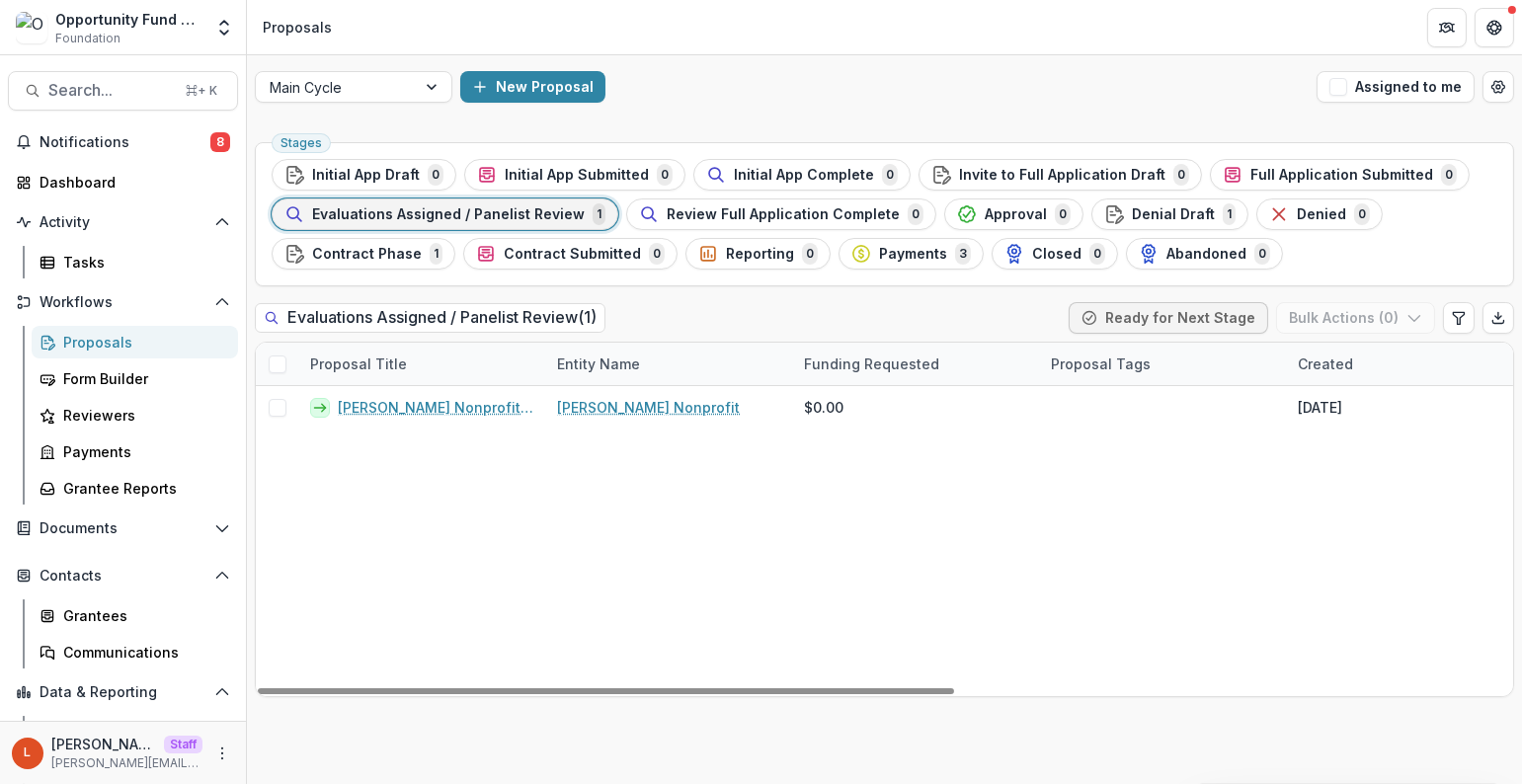 click at bounding box center [278, 364] 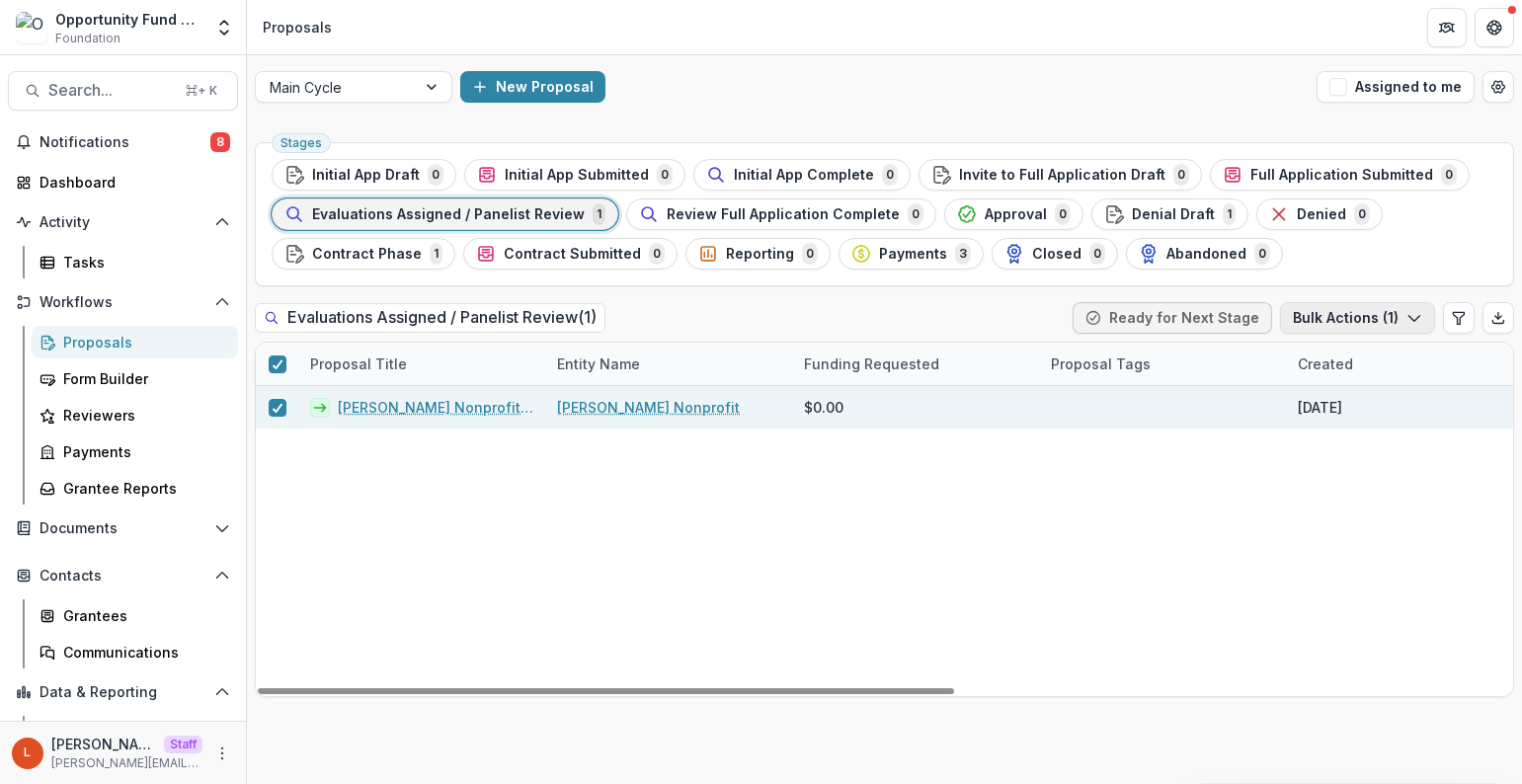 click on "Bulk Actions ( 1 )" at bounding box center [1357, 318] 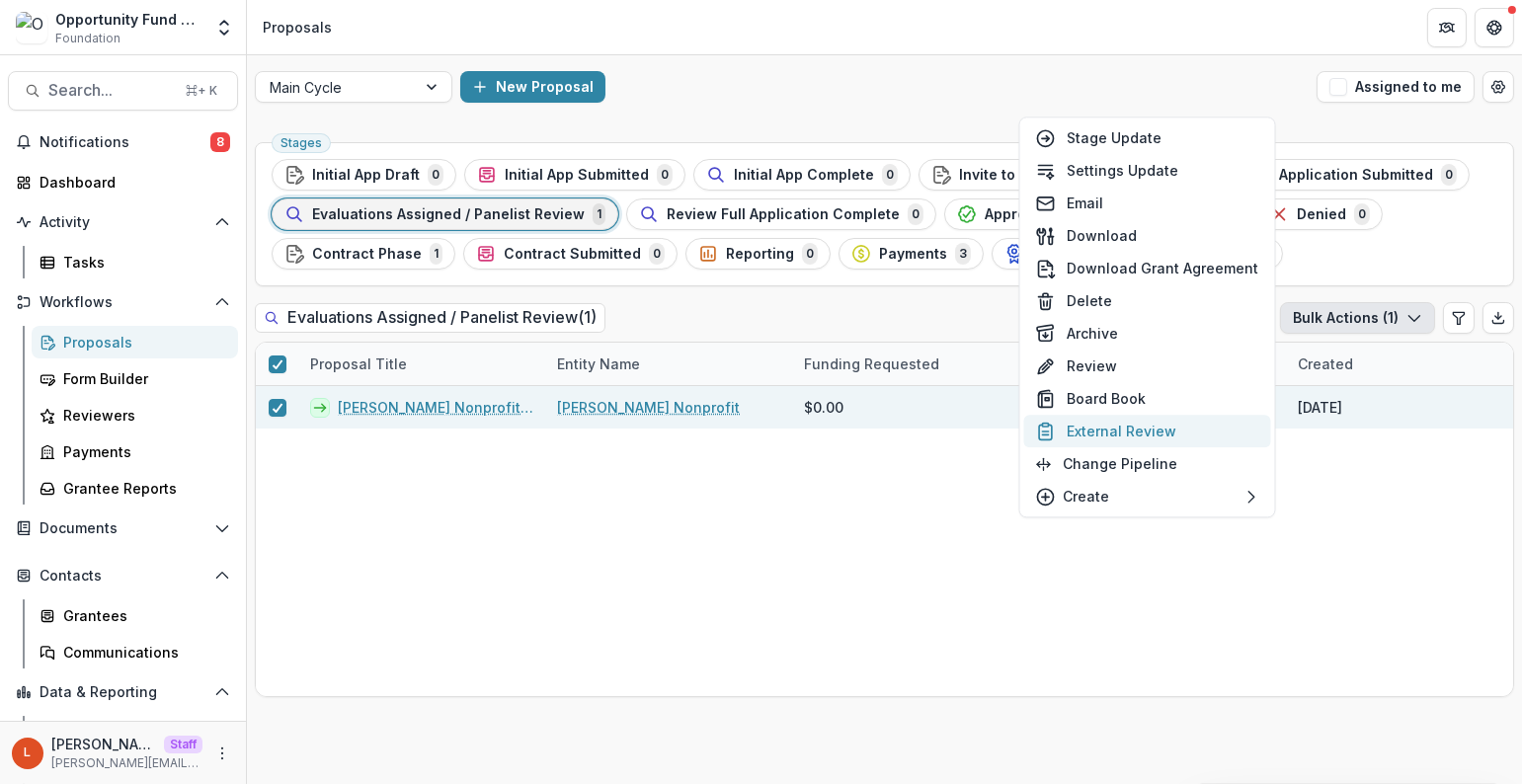 click on "External Review" at bounding box center (1148, 431) 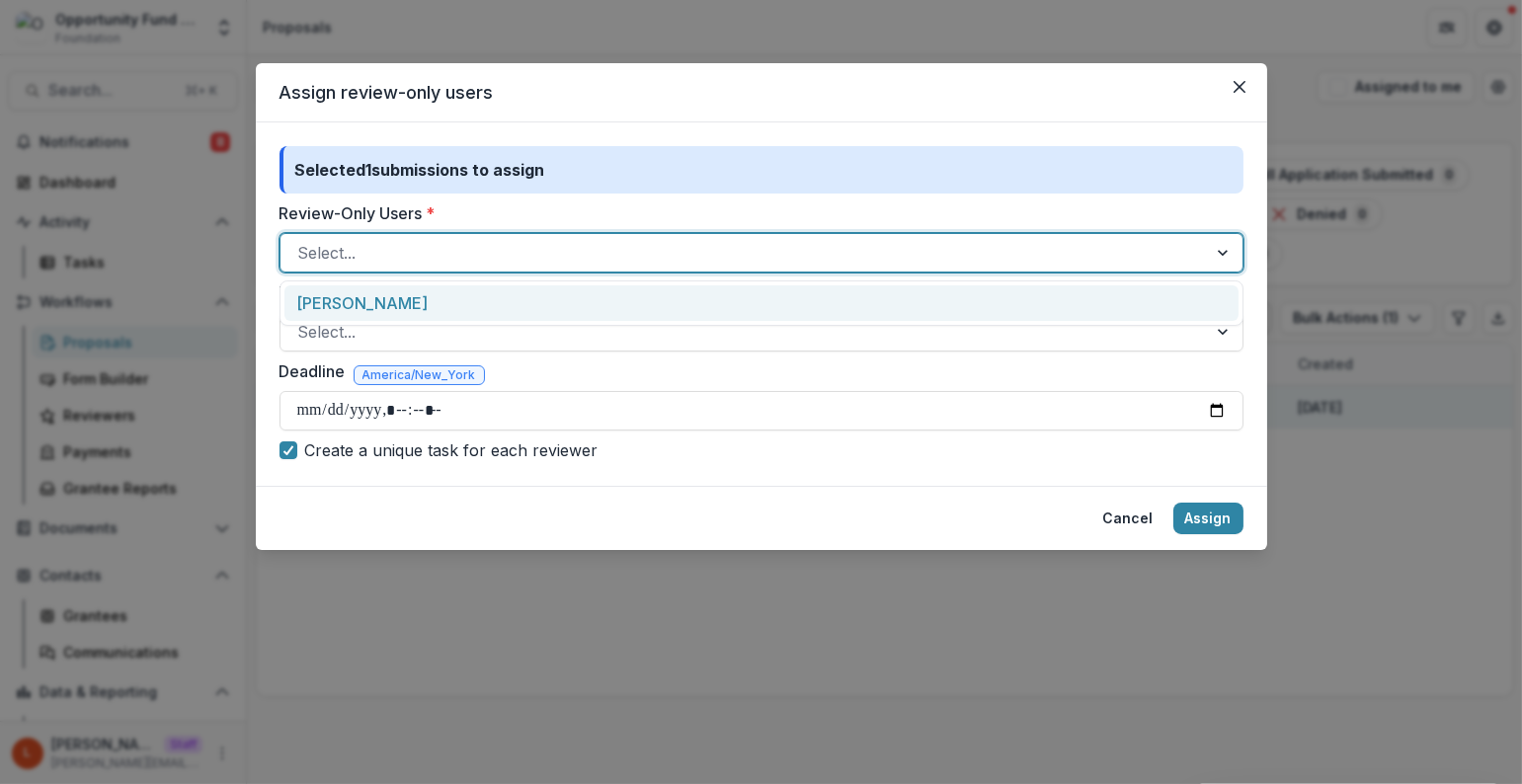 click at bounding box center (744, 253) 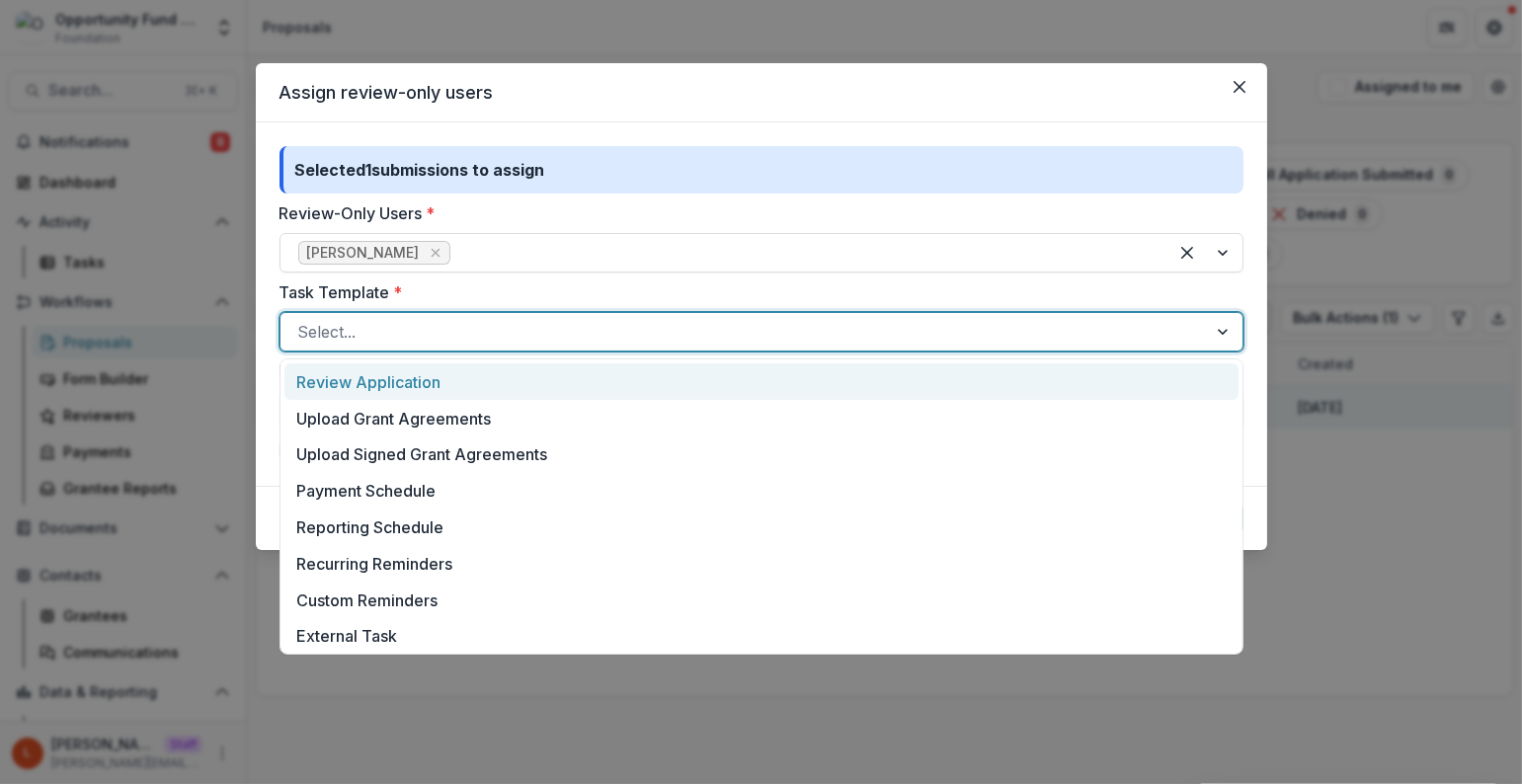 click at bounding box center (744, 332) 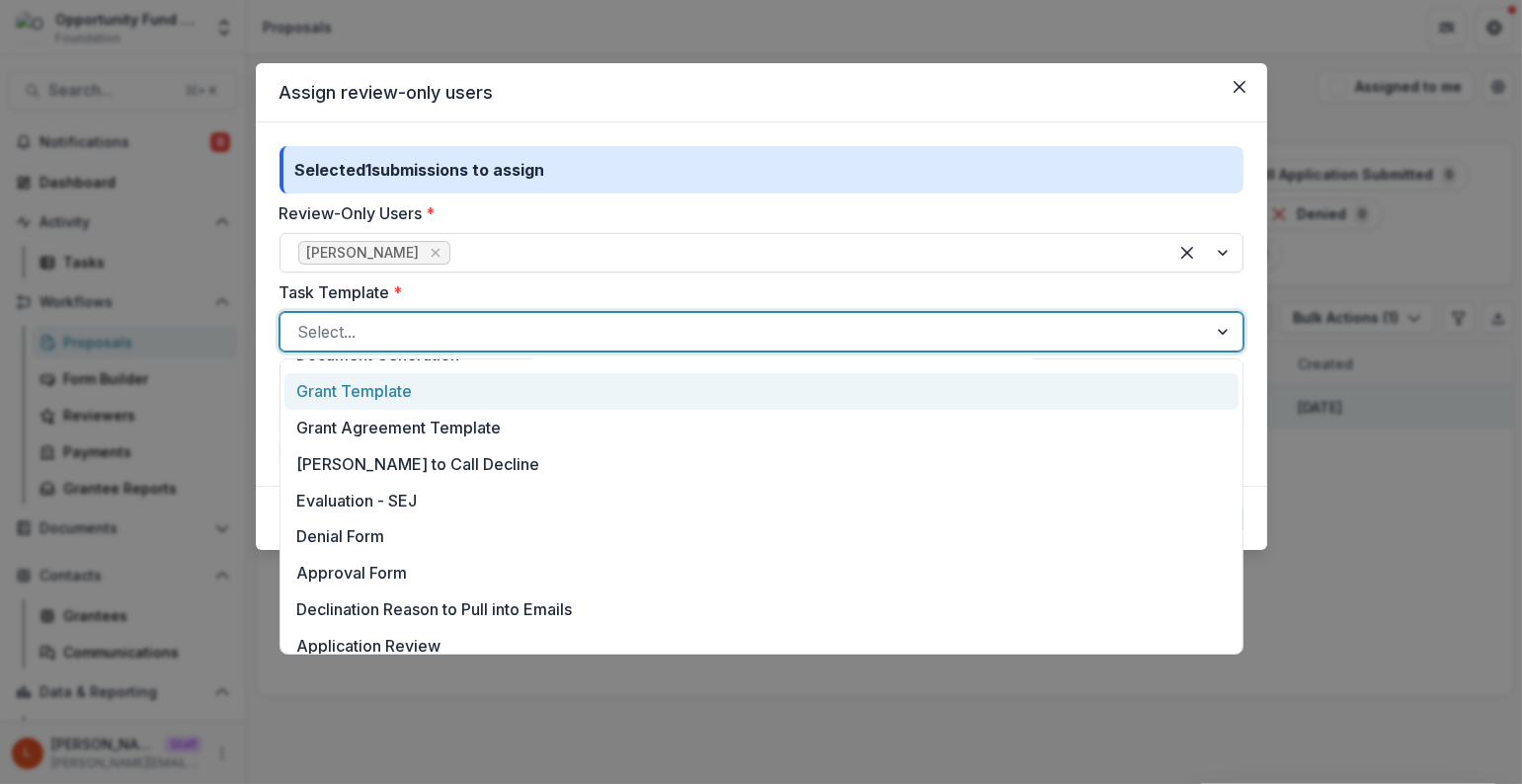 scroll, scrollTop: 550, scrollLeft: 0, axis: vertical 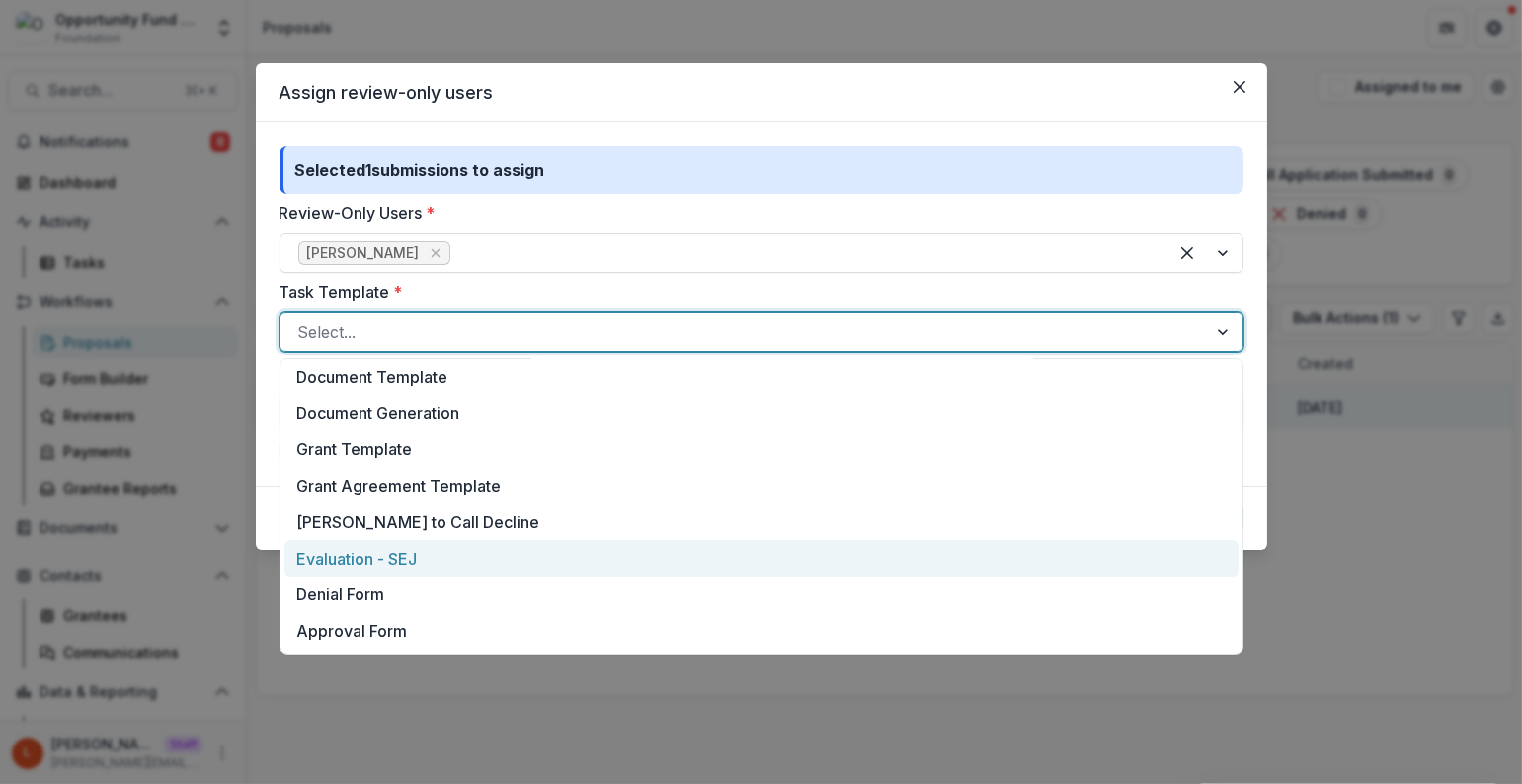 click on "Evaluation - SEJ" at bounding box center (761, 558) 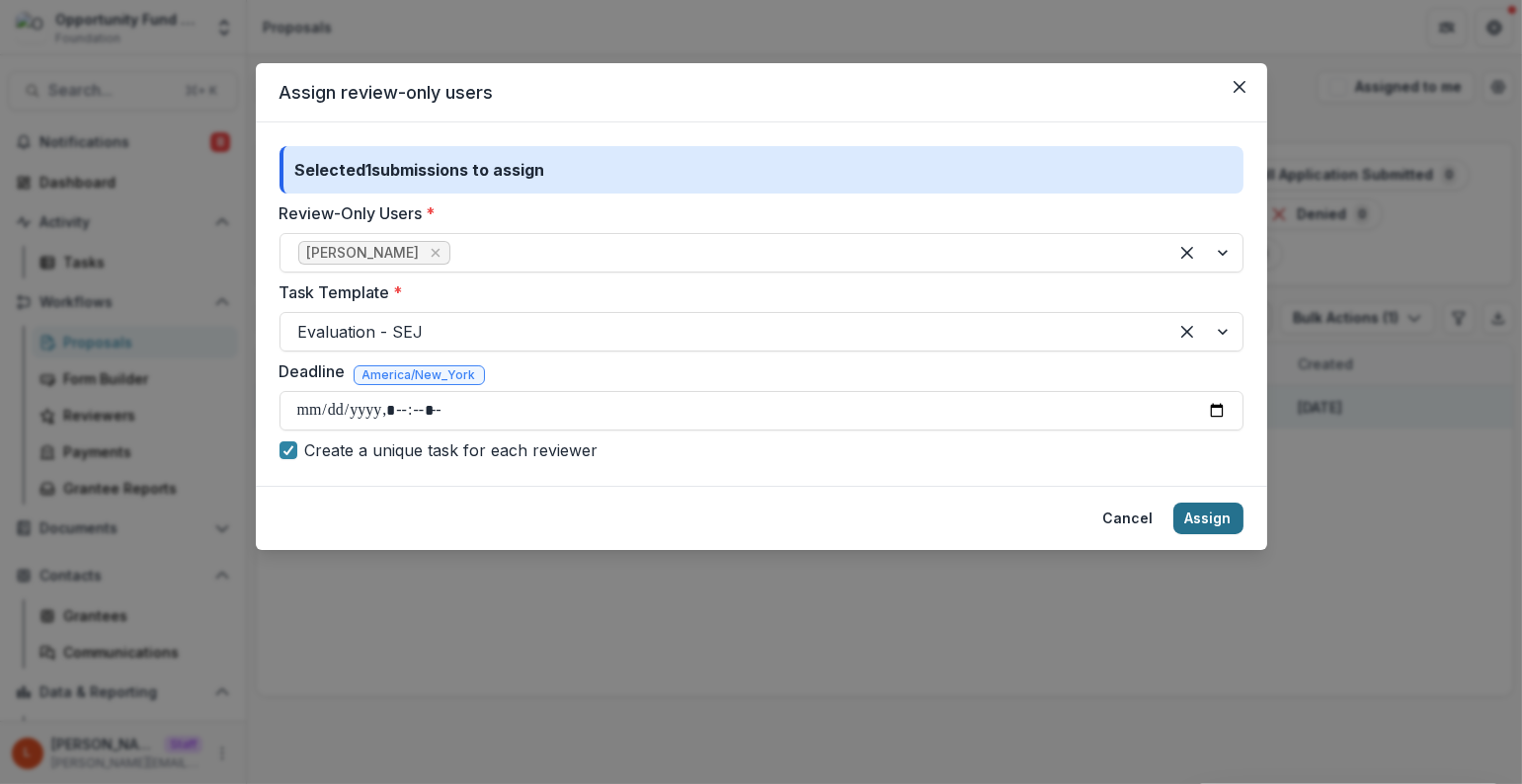 click on "Assign" at bounding box center (1208, 518) 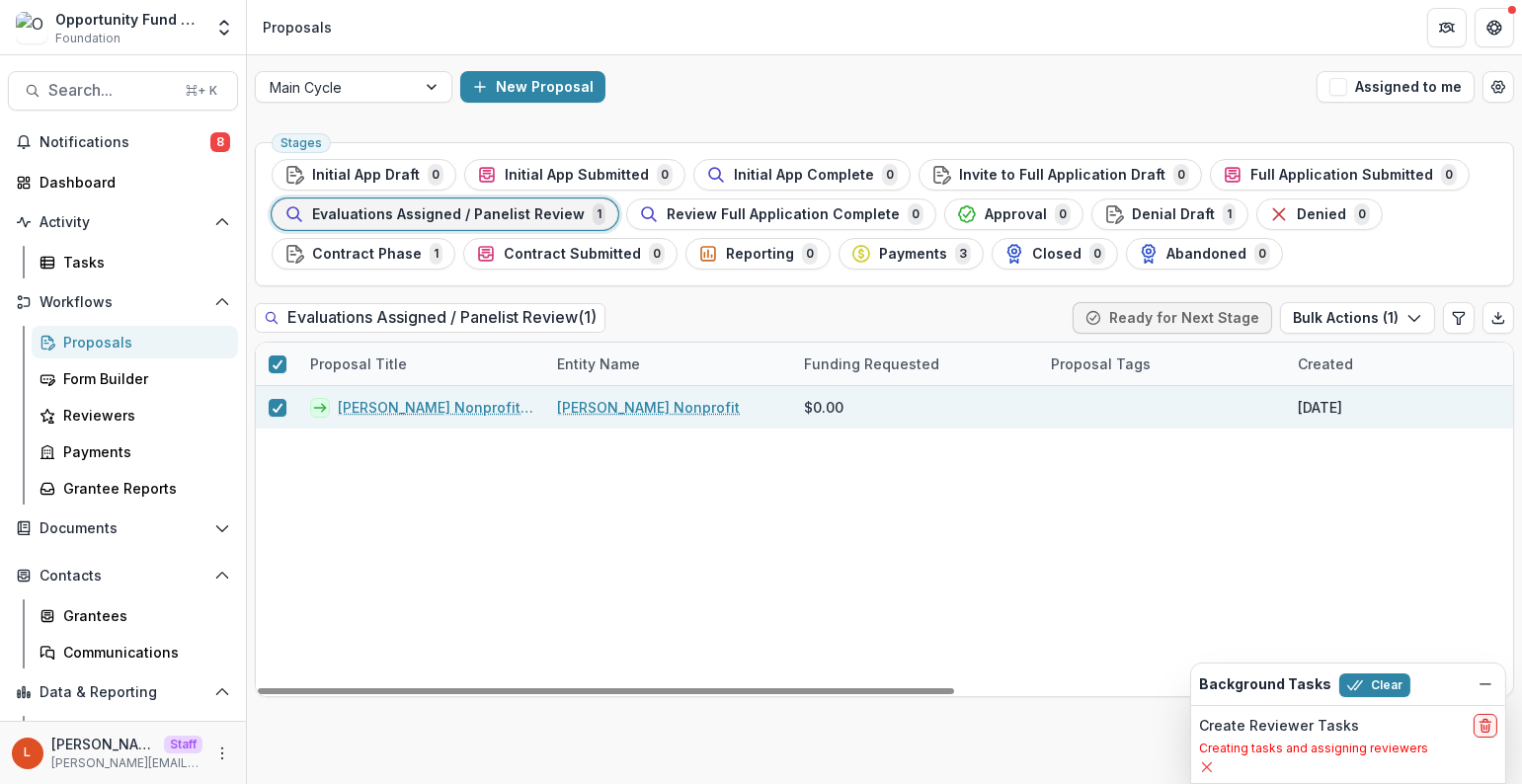 click on "[PERSON_NAME] Nonprofit - 2025 - LOI Admin Version" at bounding box center (436, 407) 